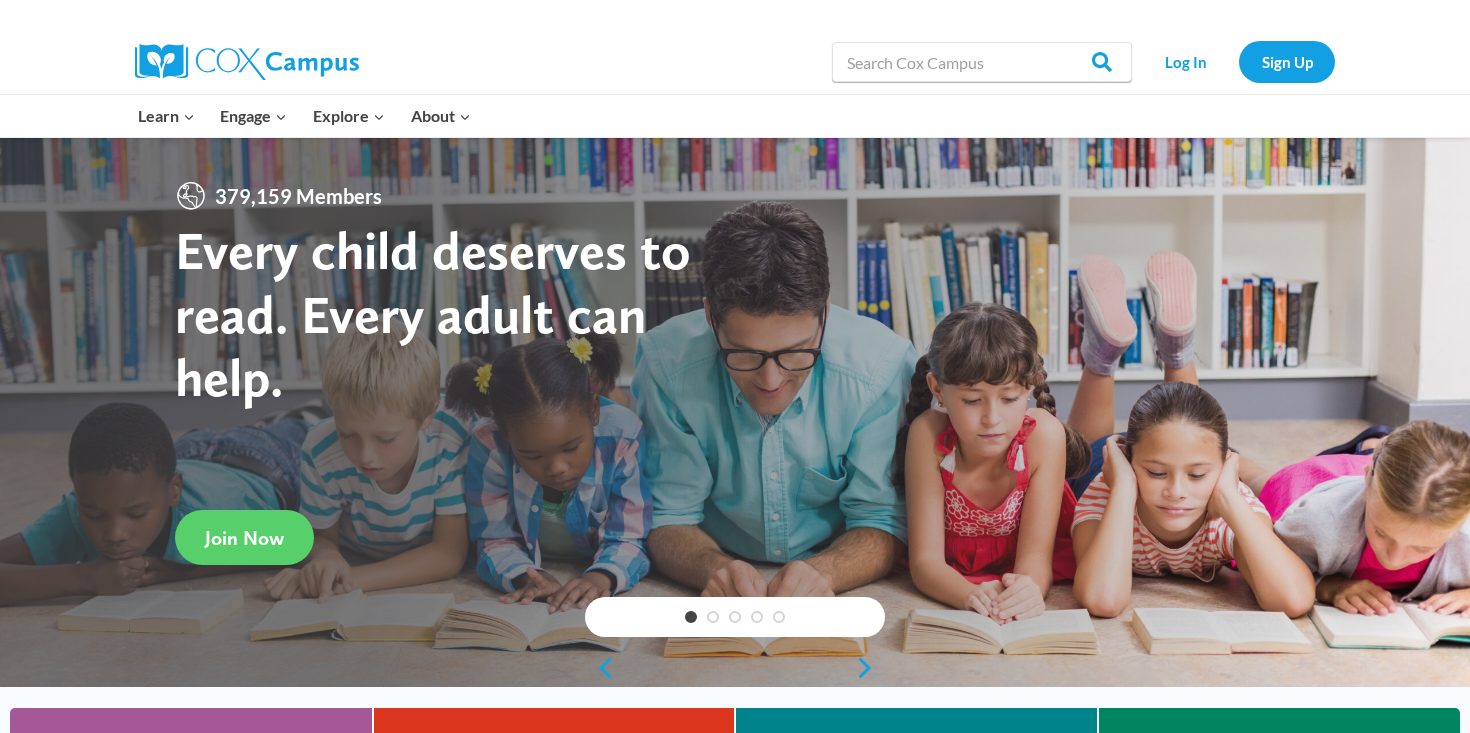 scroll, scrollTop: 0, scrollLeft: 0, axis: both 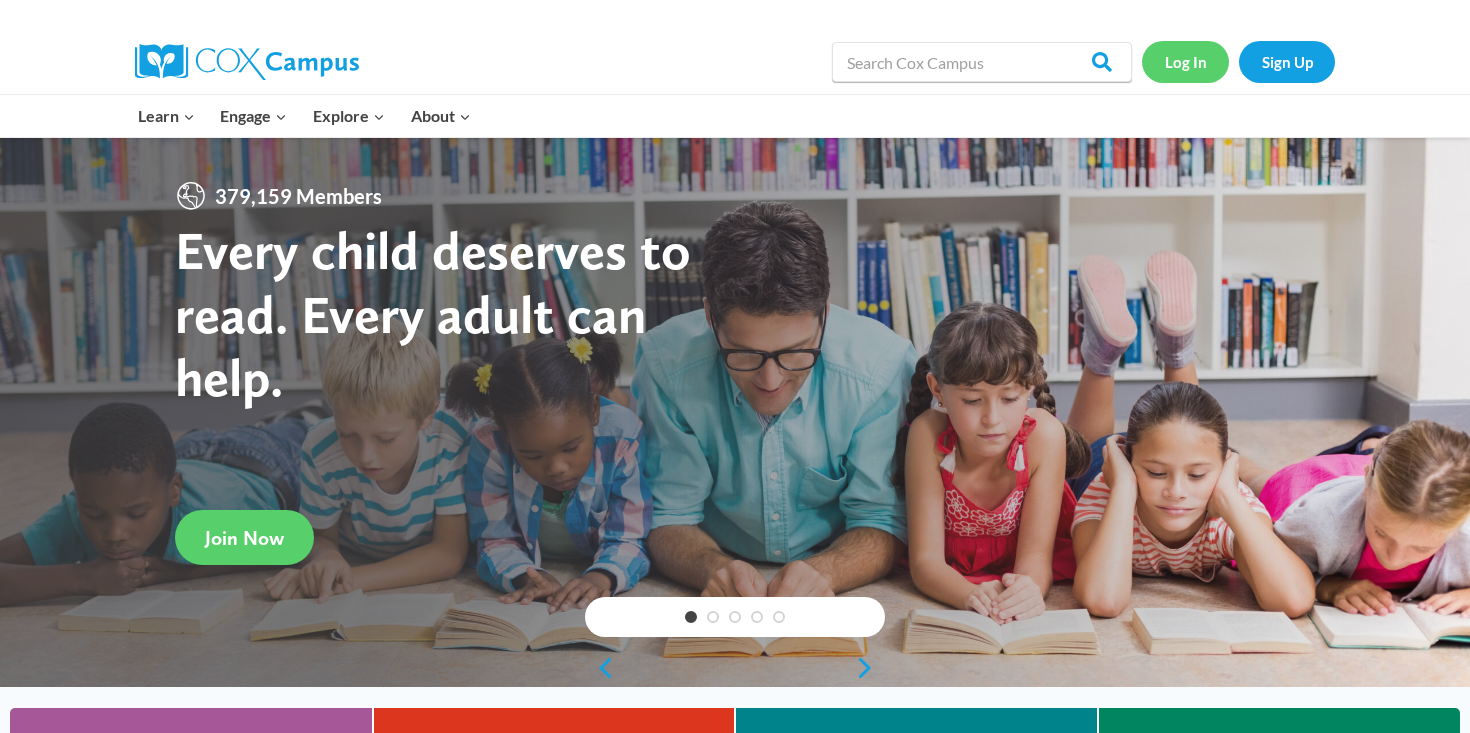 click on "Log In" at bounding box center [1185, 61] 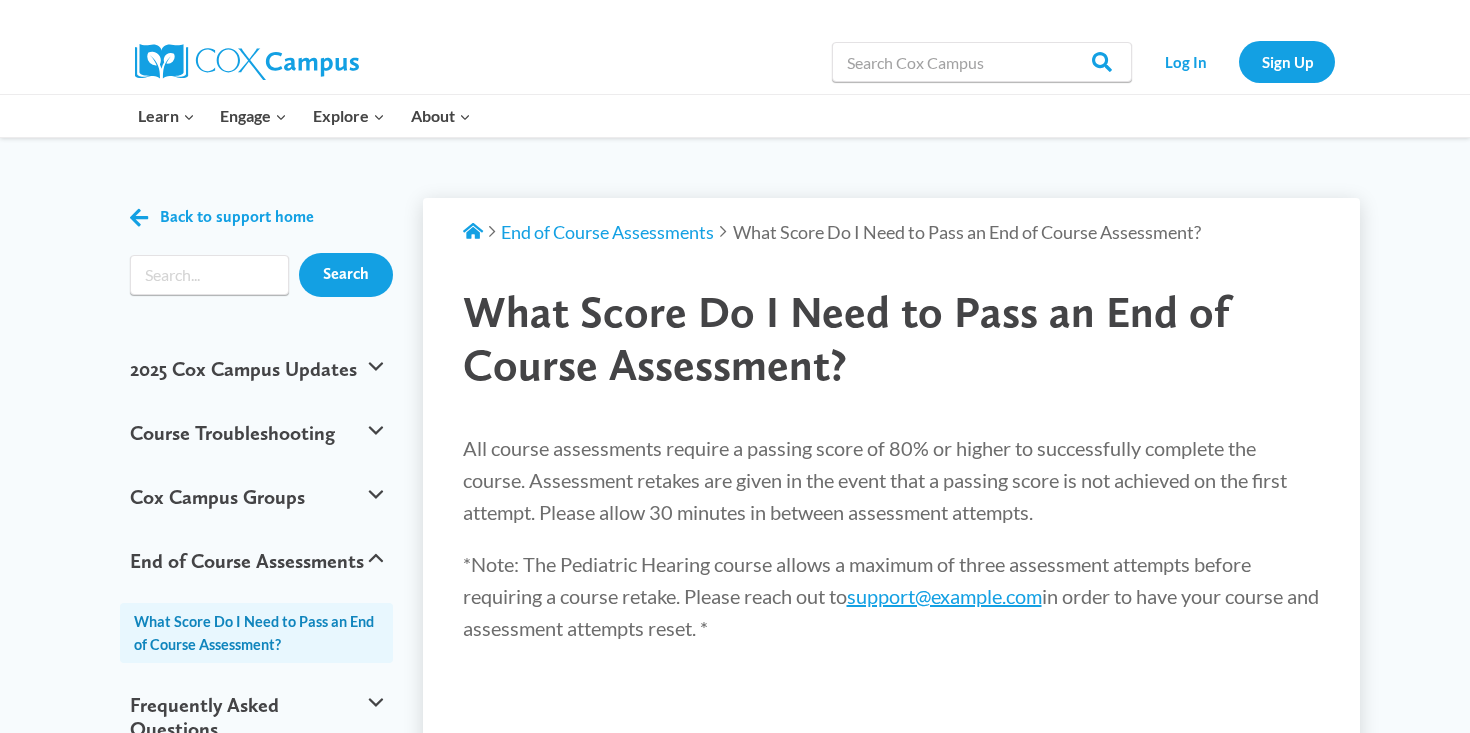 scroll, scrollTop: 0, scrollLeft: 0, axis: both 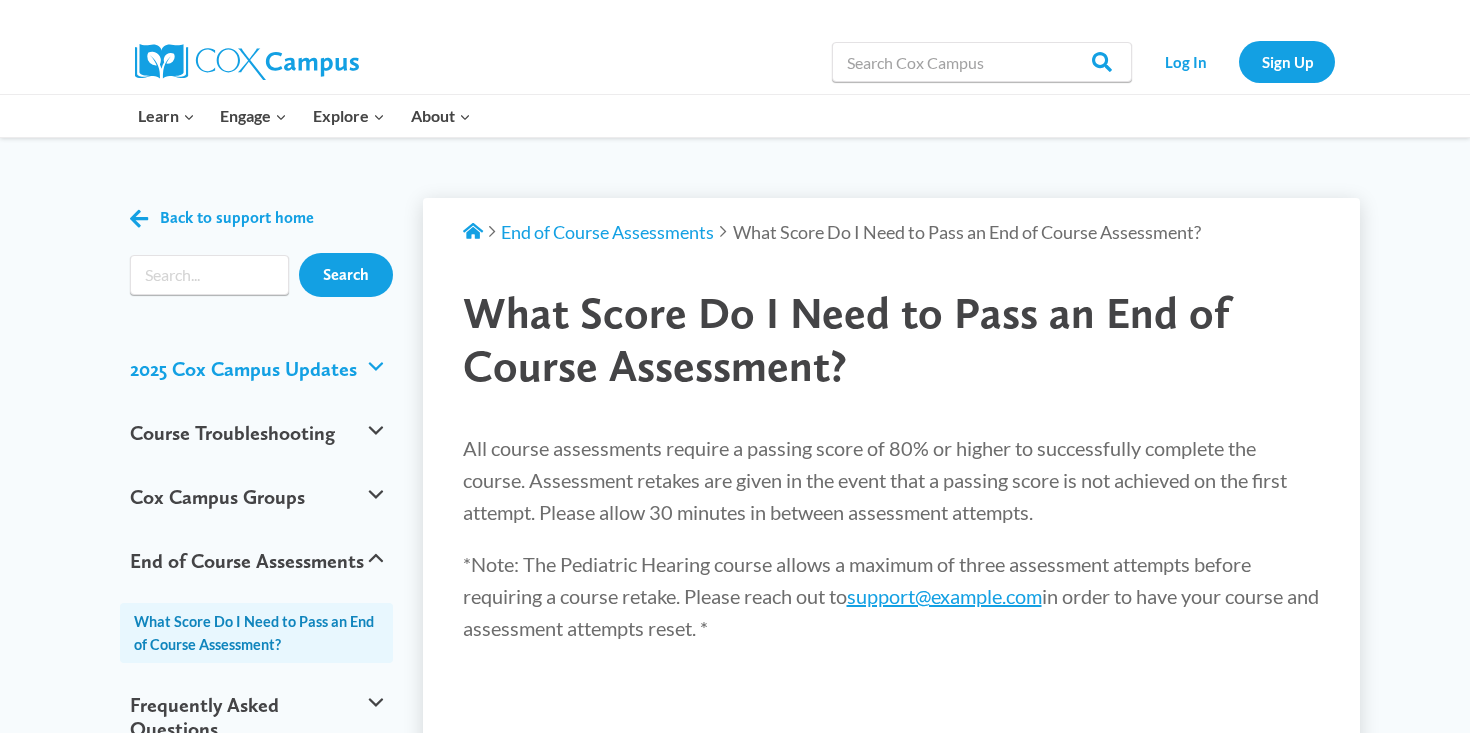 click on "2025 Cox Campus Updates" at bounding box center [256, 369] 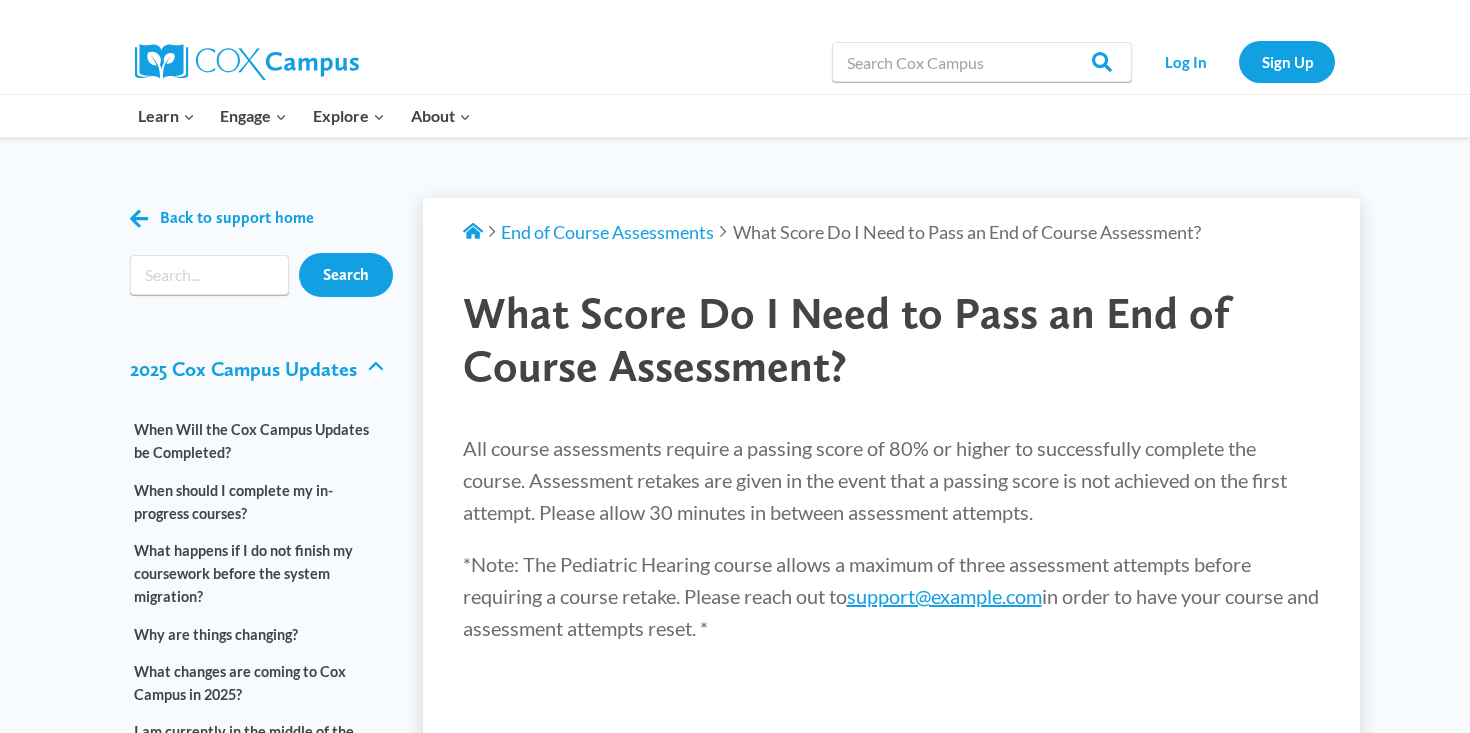 click on "2025 Cox Campus Updates" at bounding box center (256, 369) 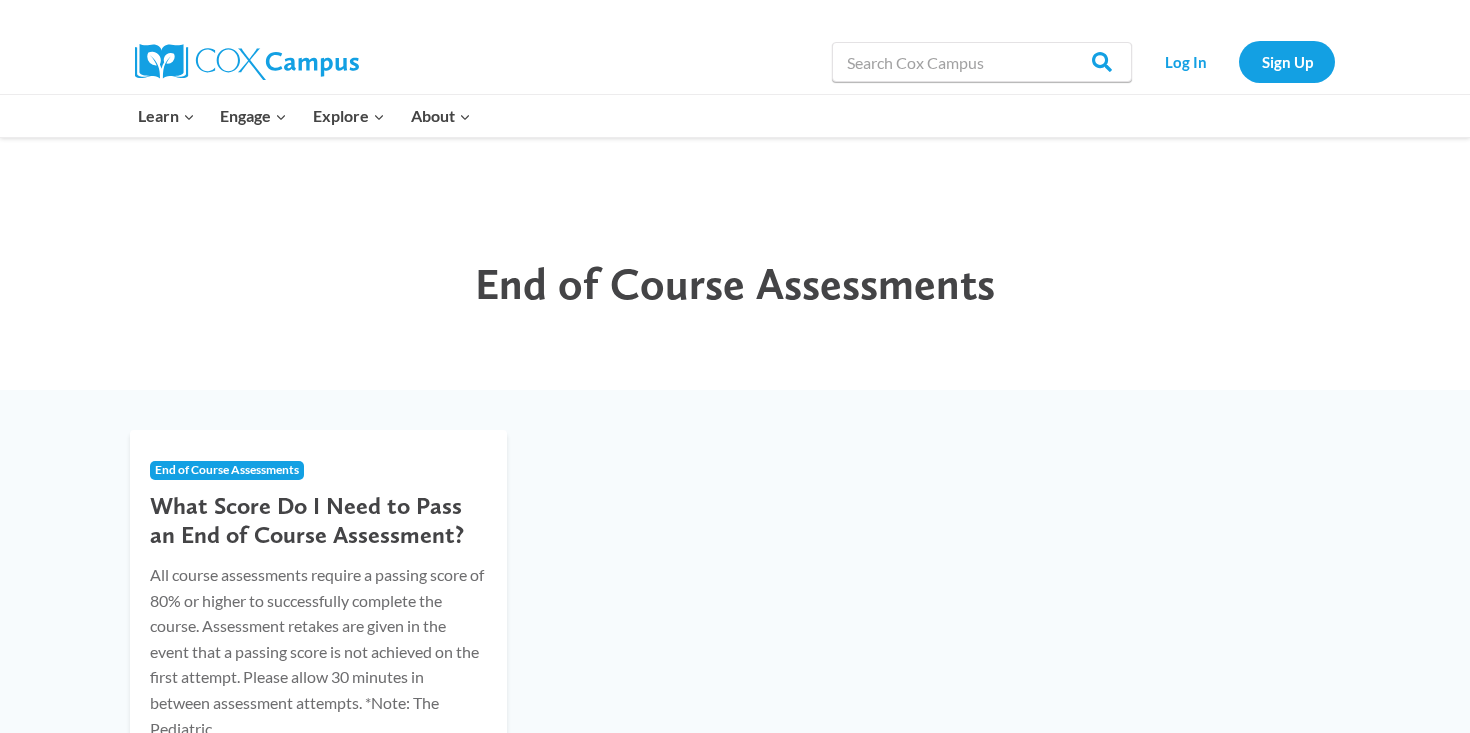 scroll, scrollTop: 0, scrollLeft: 0, axis: both 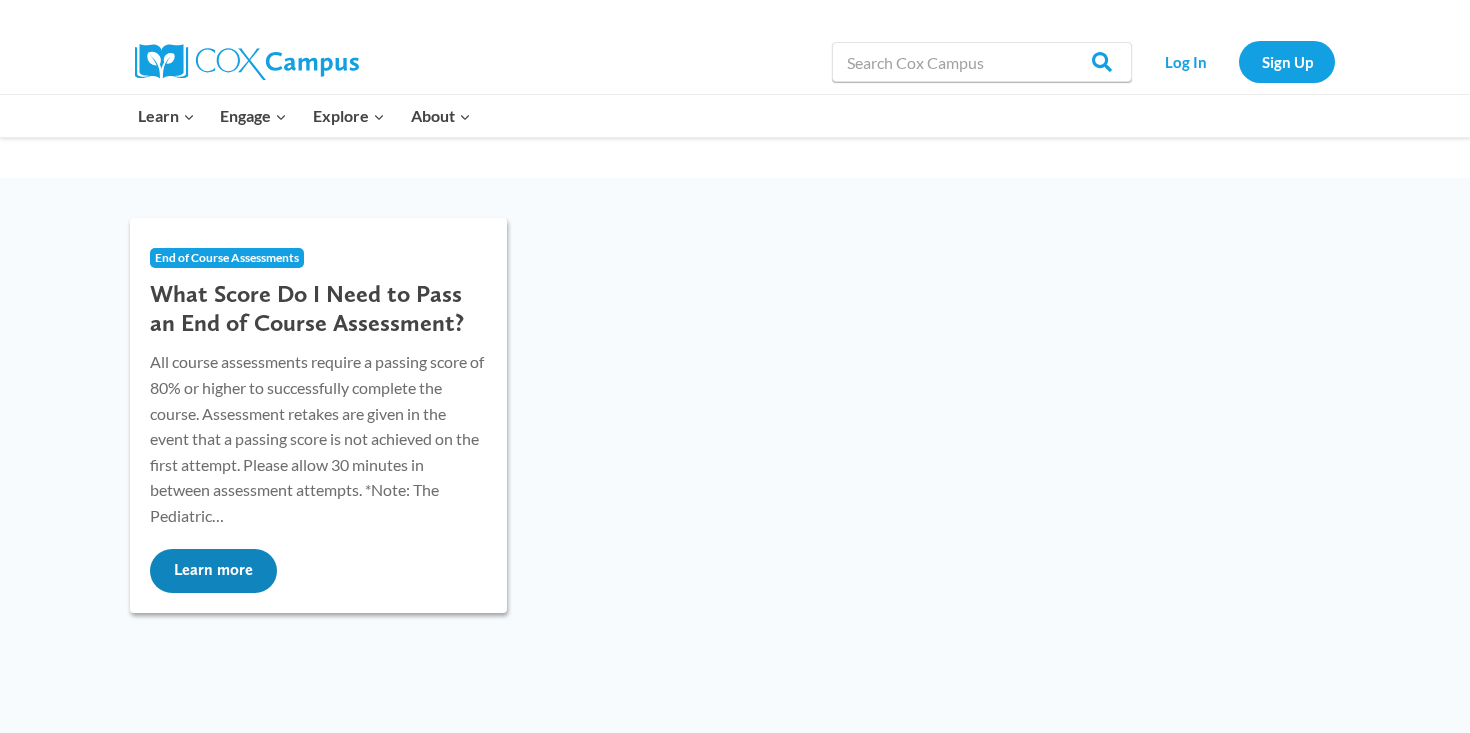 click on "All course assessments require a passing score of 80% or higher to successfully complete the course. Assessment retakes are given in the event that a passing score is not achieved on the first attempt. Please allow 30 minutes in between assessment attempts. *Note: The Pediatric…" at bounding box center [318, 438] 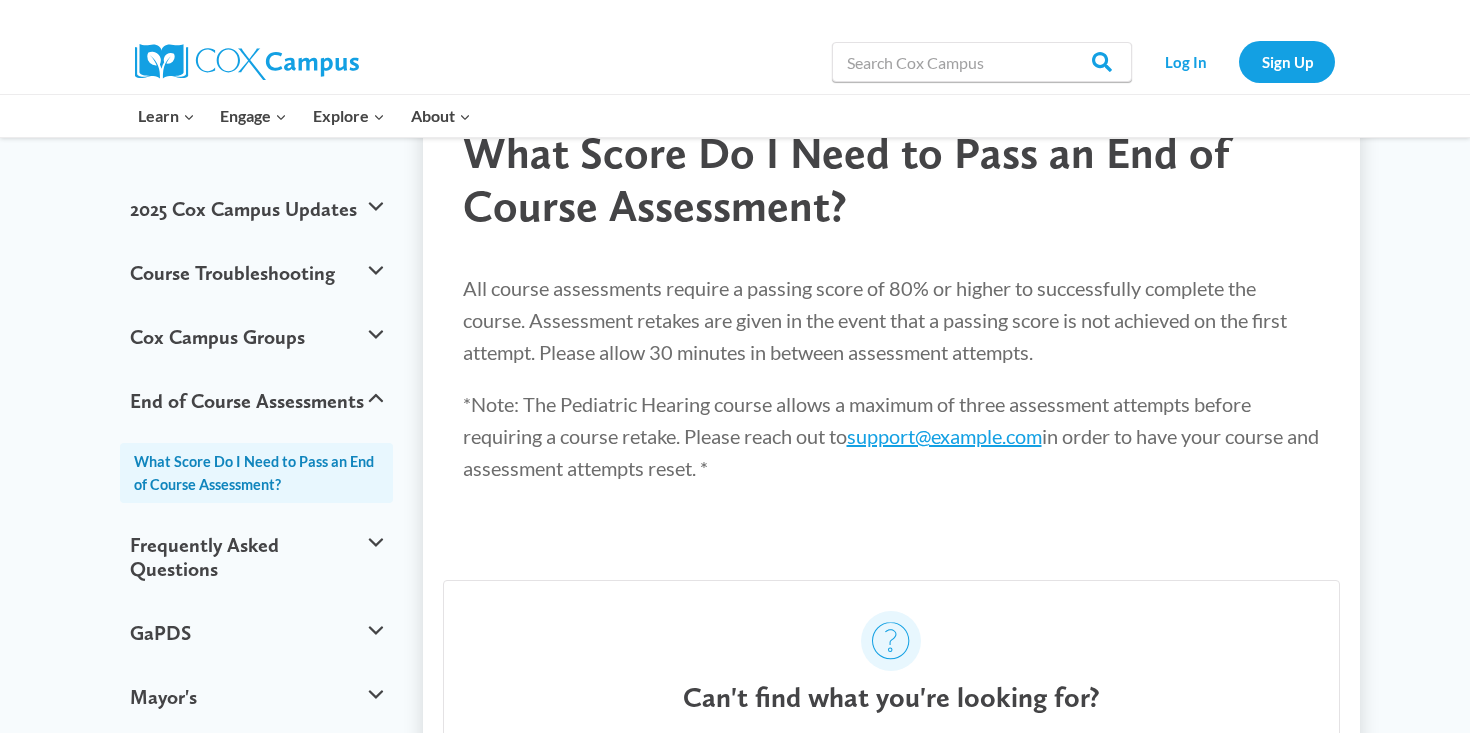 scroll, scrollTop: 174, scrollLeft: 0, axis: vertical 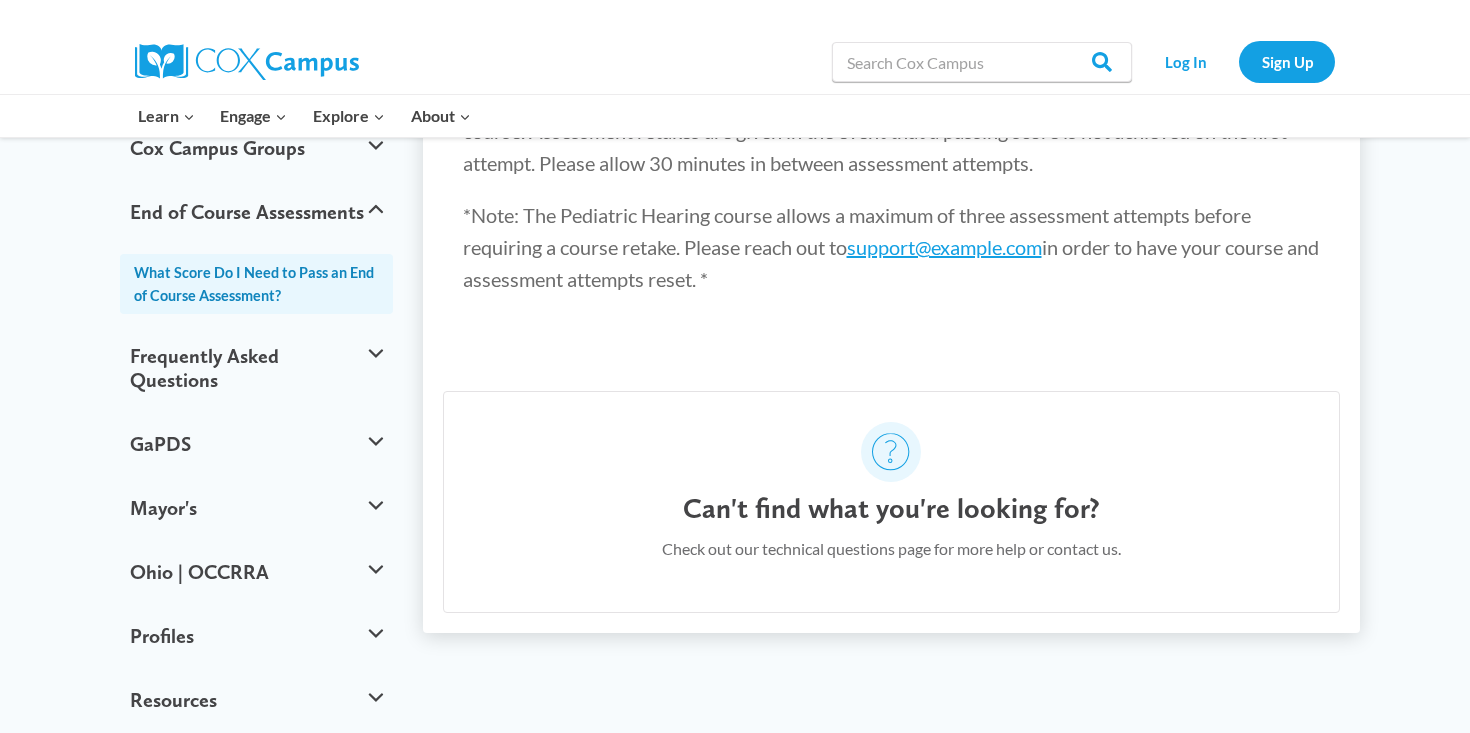 click on "Can't find what you're looking for?
Check out our technical questions page for more help or contact us." at bounding box center [892, 501] 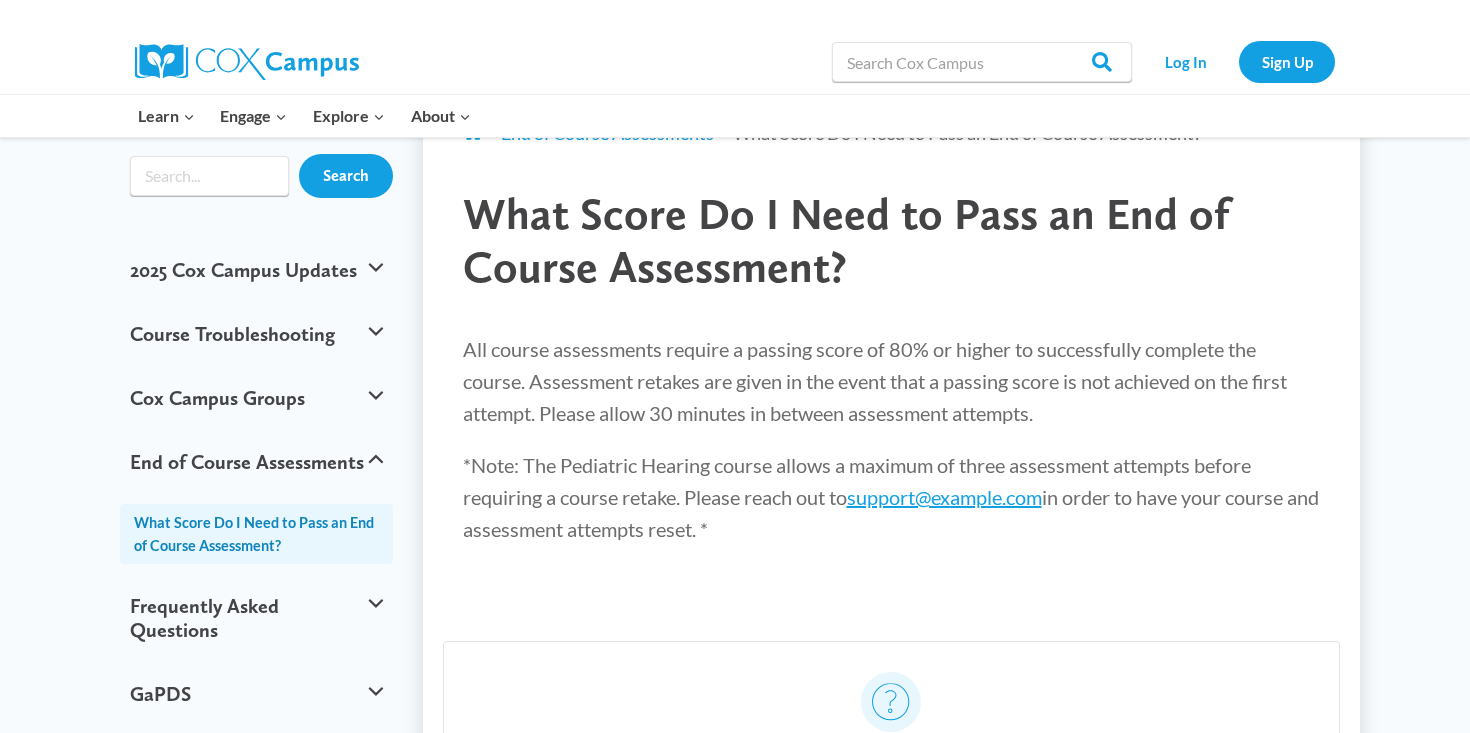 scroll, scrollTop: 0, scrollLeft: 0, axis: both 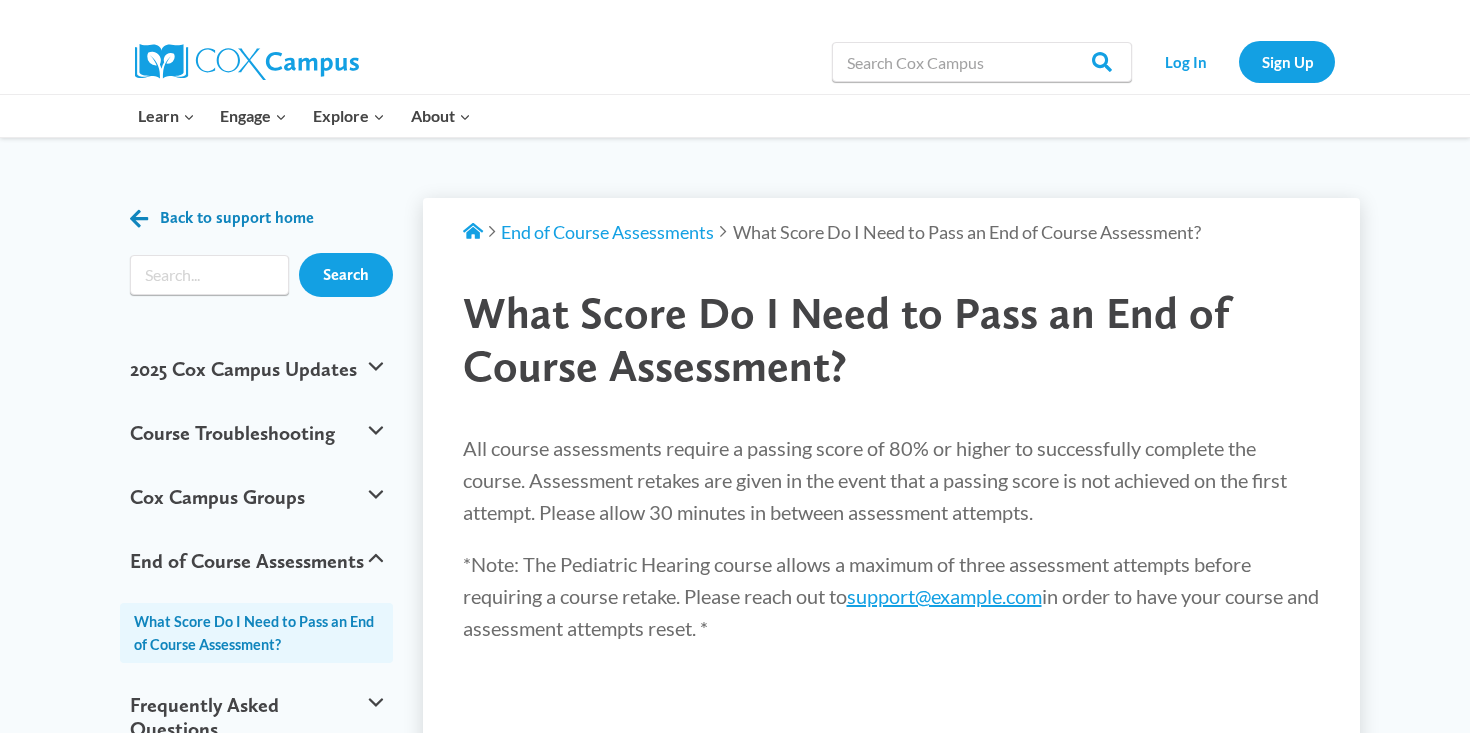 click on "Back to support home" at bounding box center [237, 217] 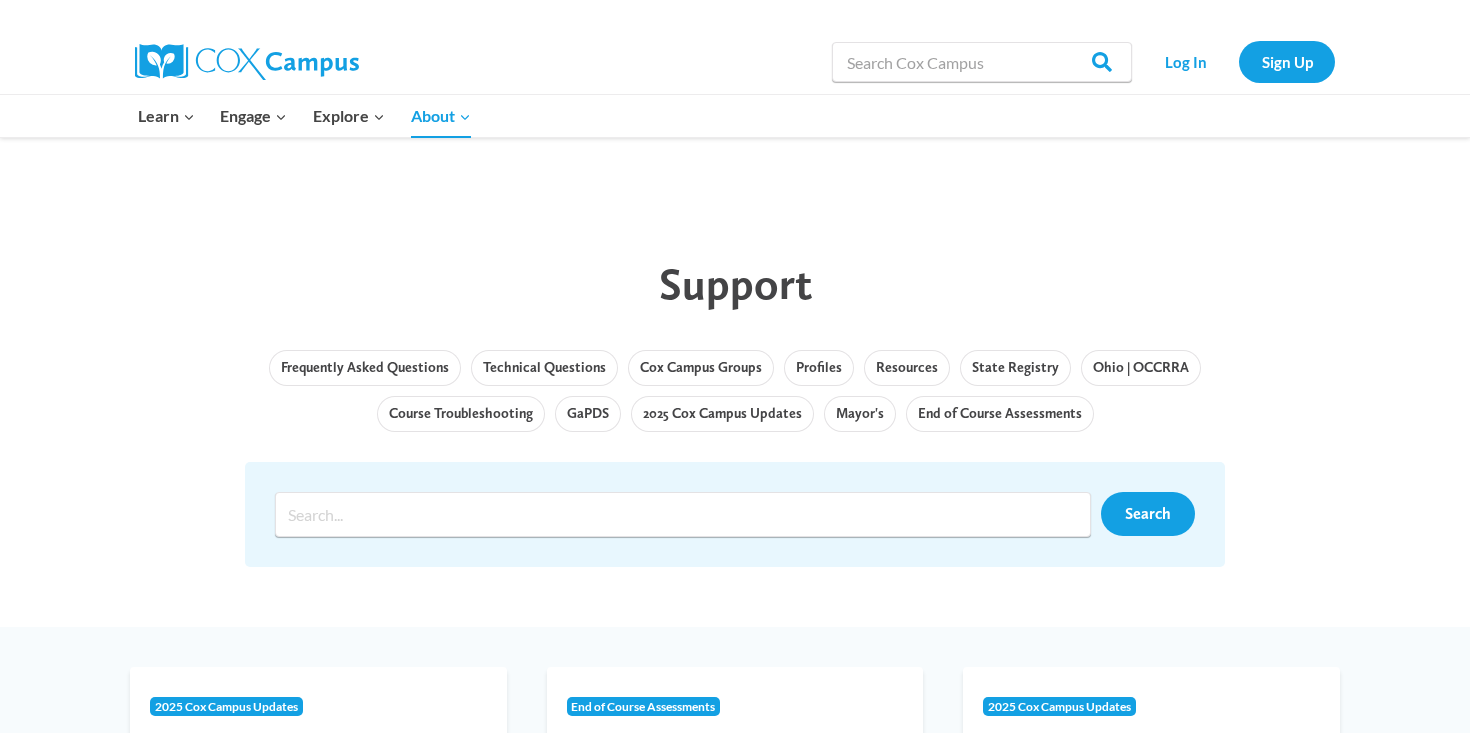 scroll, scrollTop: 0, scrollLeft: 0, axis: both 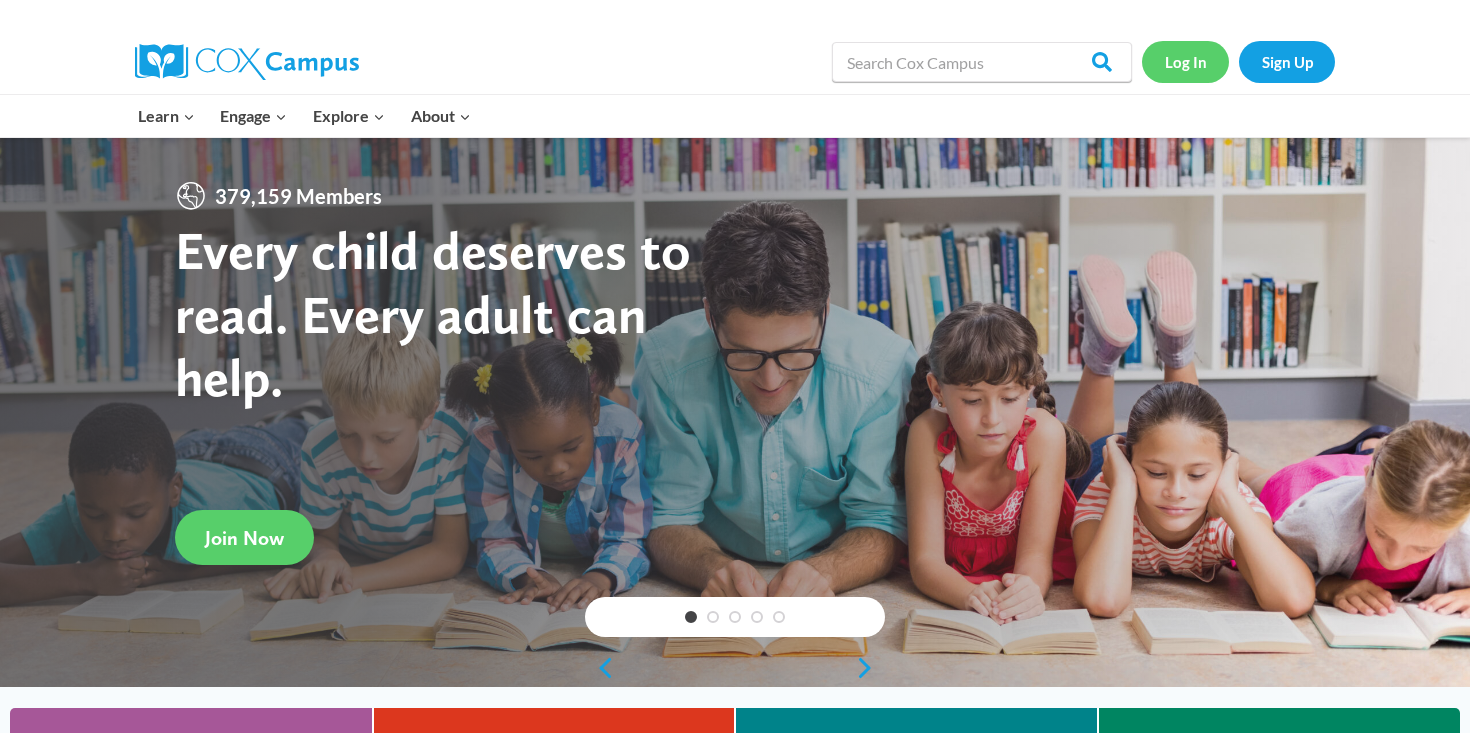 click on "Log In" at bounding box center [1185, 61] 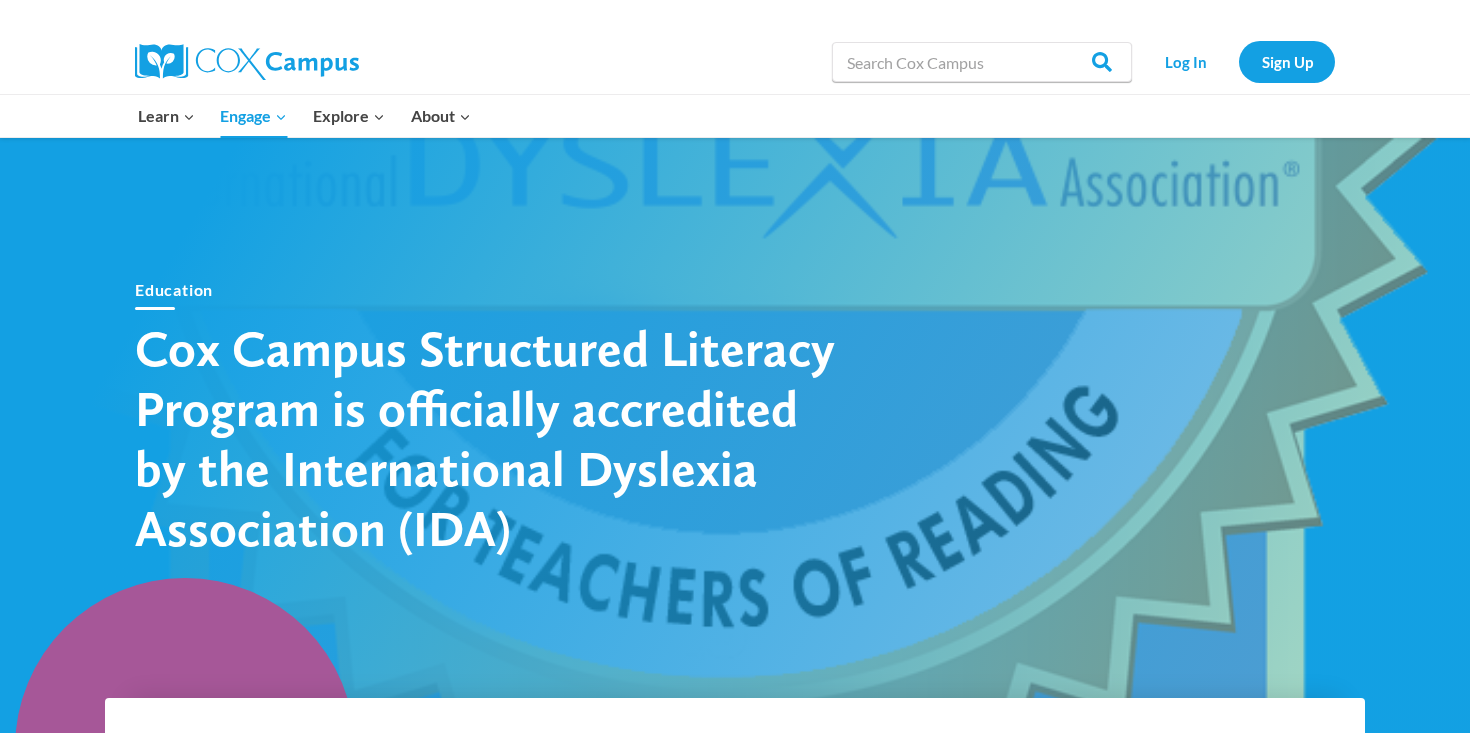 scroll, scrollTop: 0, scrollLeft: 0, axis: both 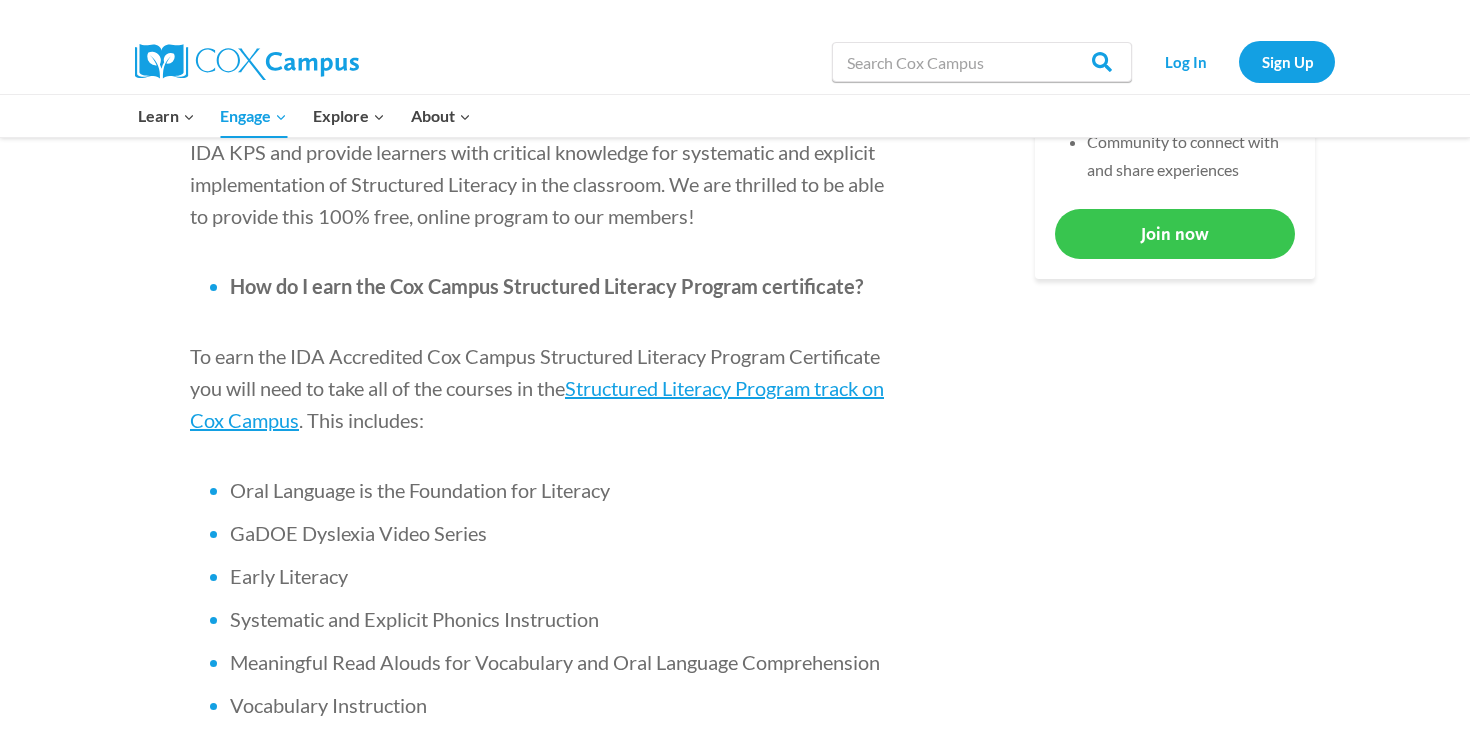 click on "Join now" at bounding box center (1175, 233) 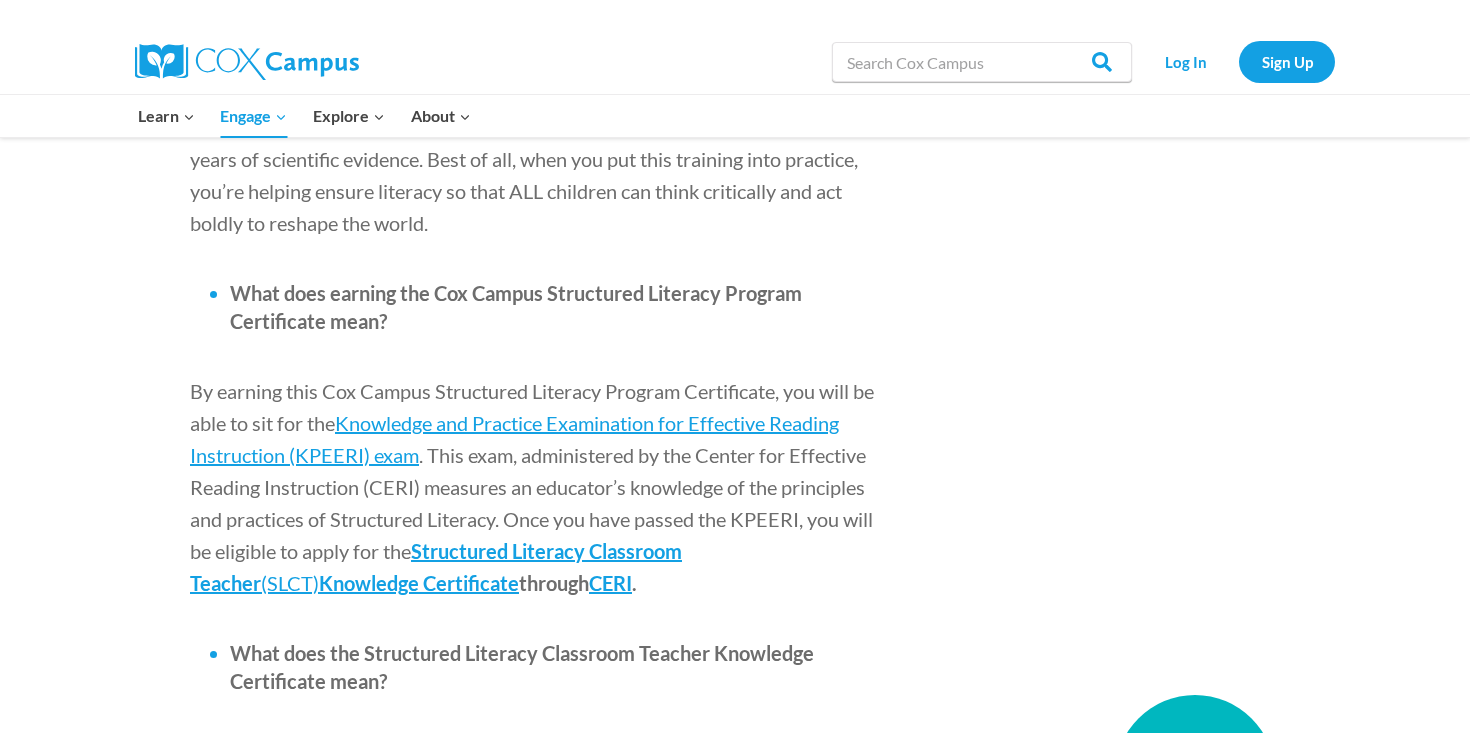 scroll, scrollTop: 2248, scrollLeft: 0, axis: vertical 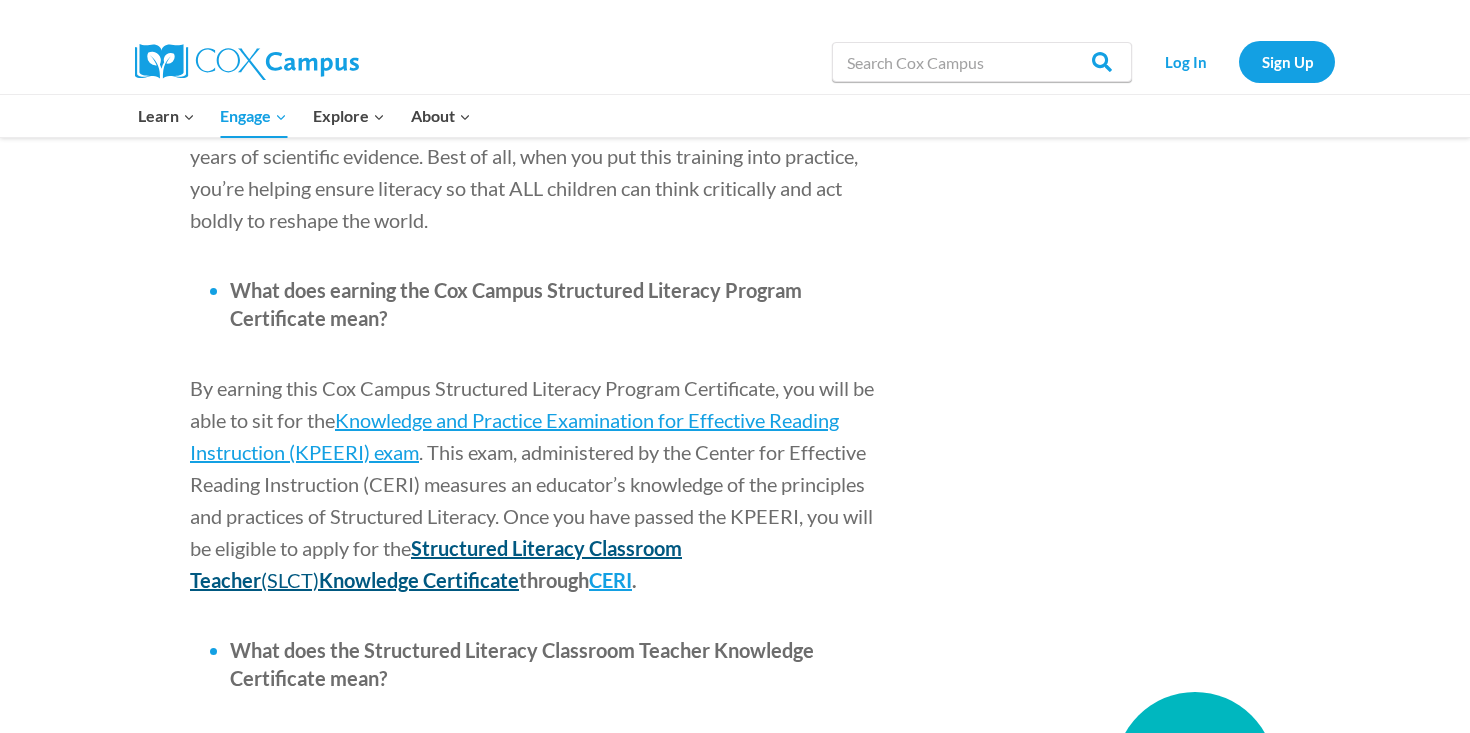 click on "Structured Literacy Classroom Teacher" at bounding box center (436, 564) 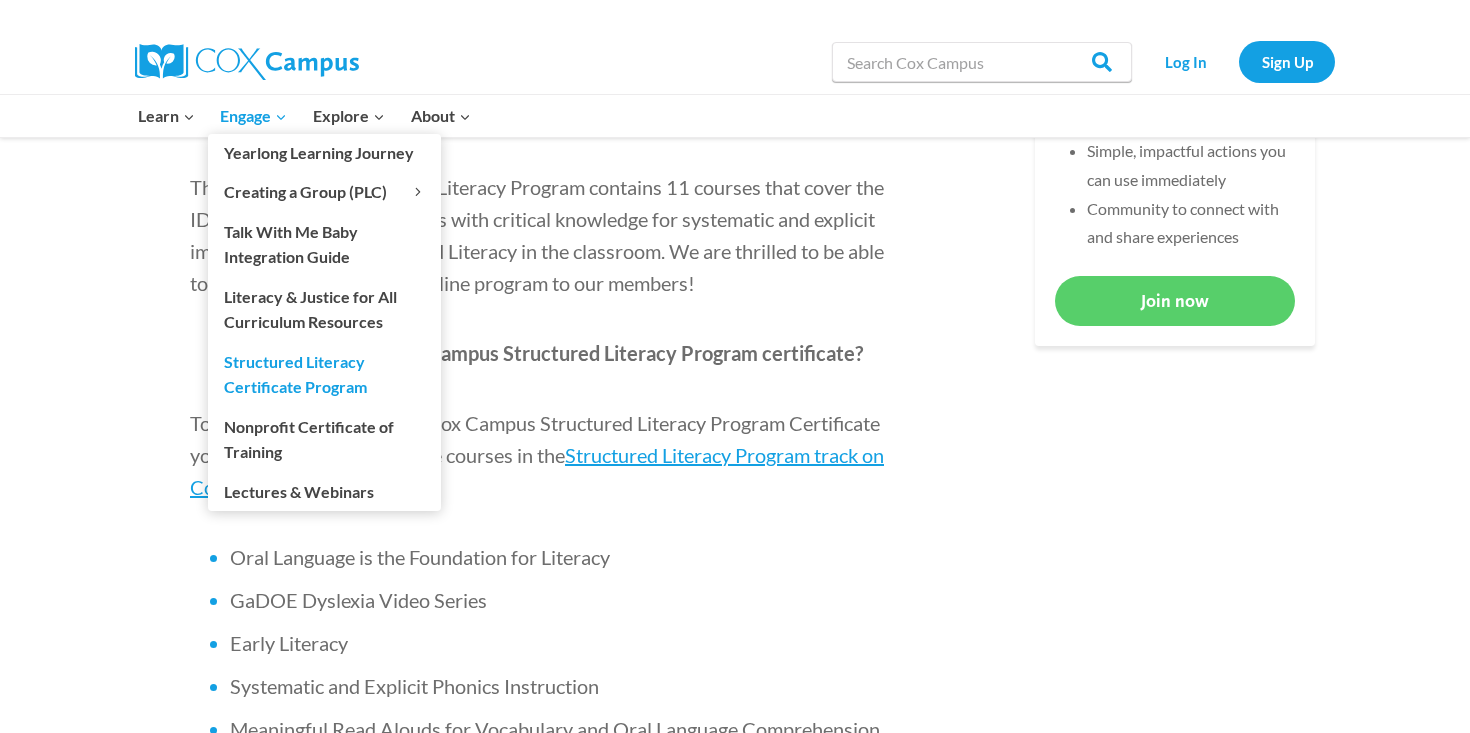 scroll, scrollTop: 1012, scrollLeft: 0, axis: vertical 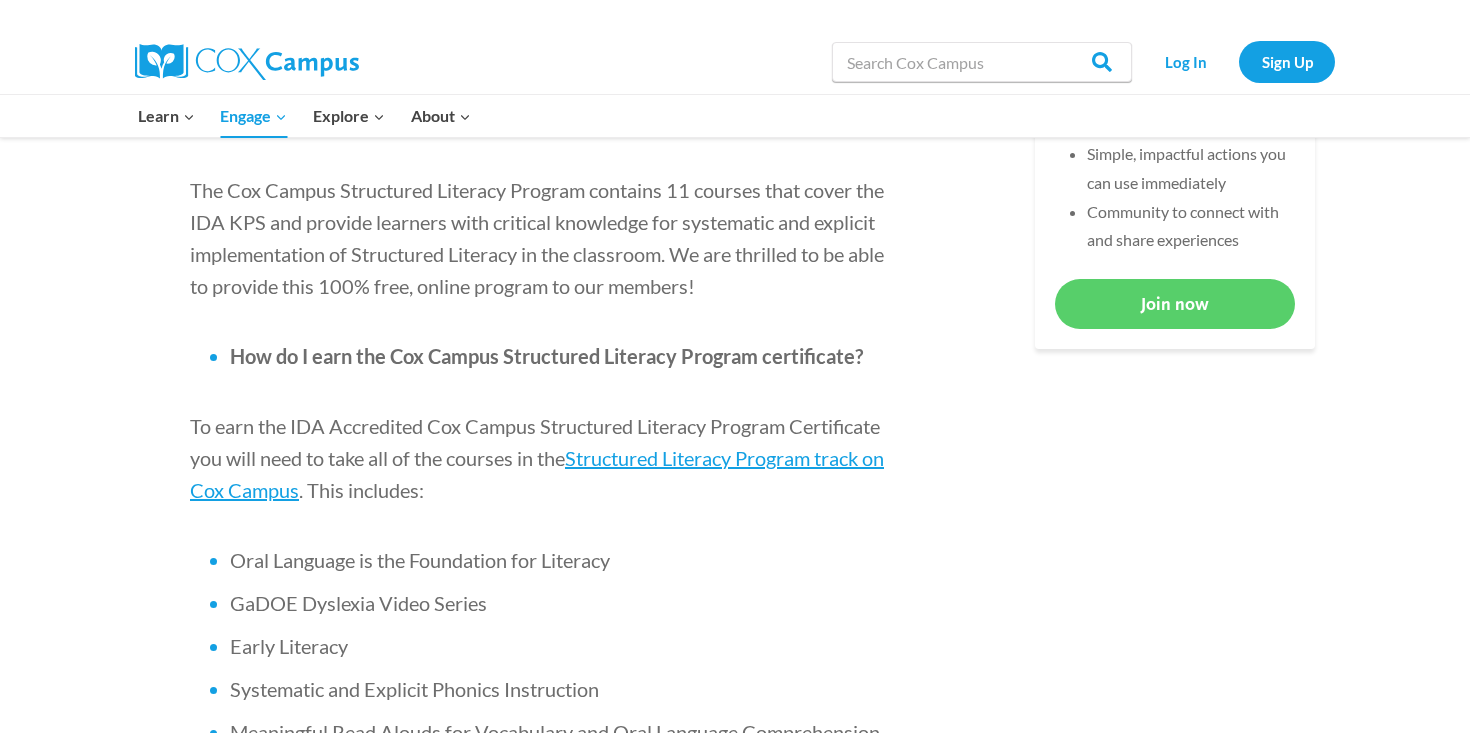 click at bounding box center [247, 62] 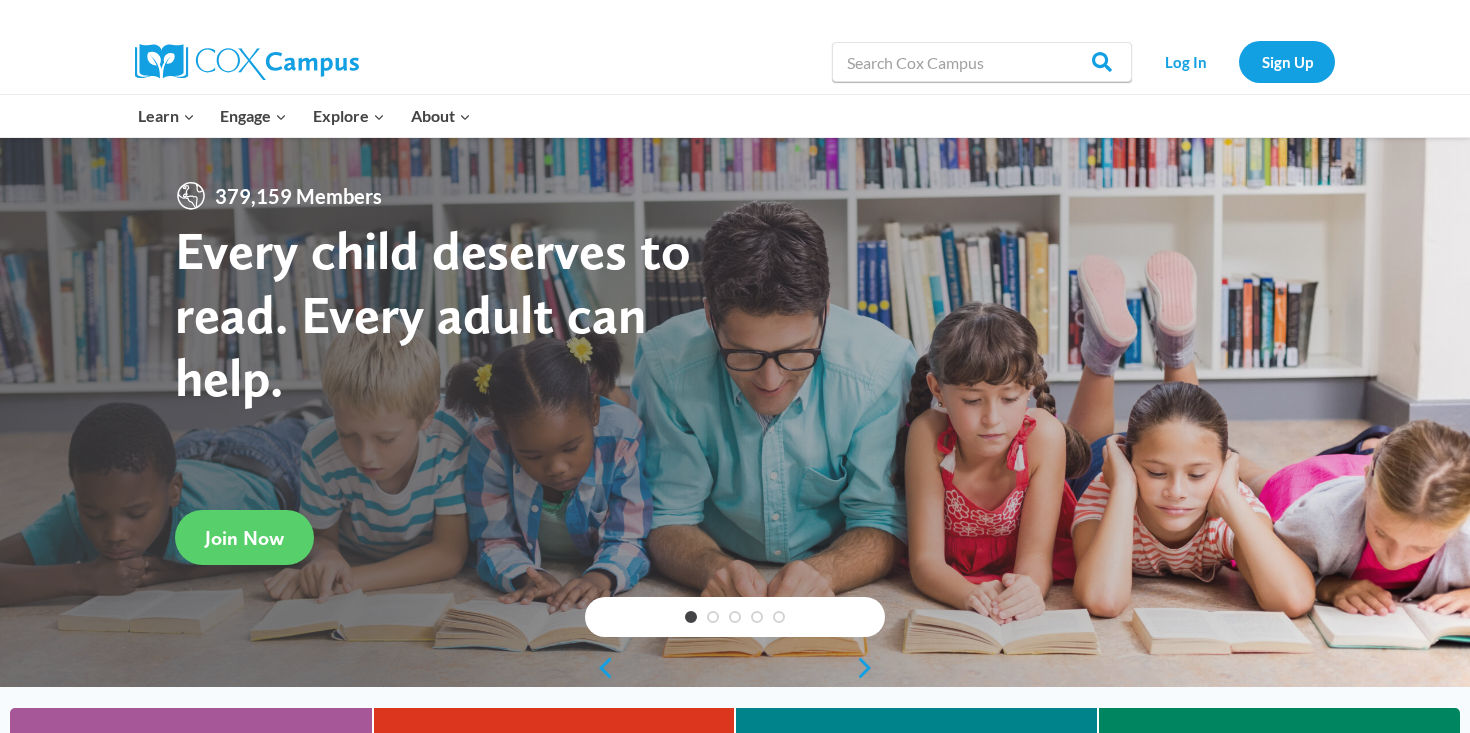 scroll, scrollTop: 0, scrollLeft: 0, axis: both 